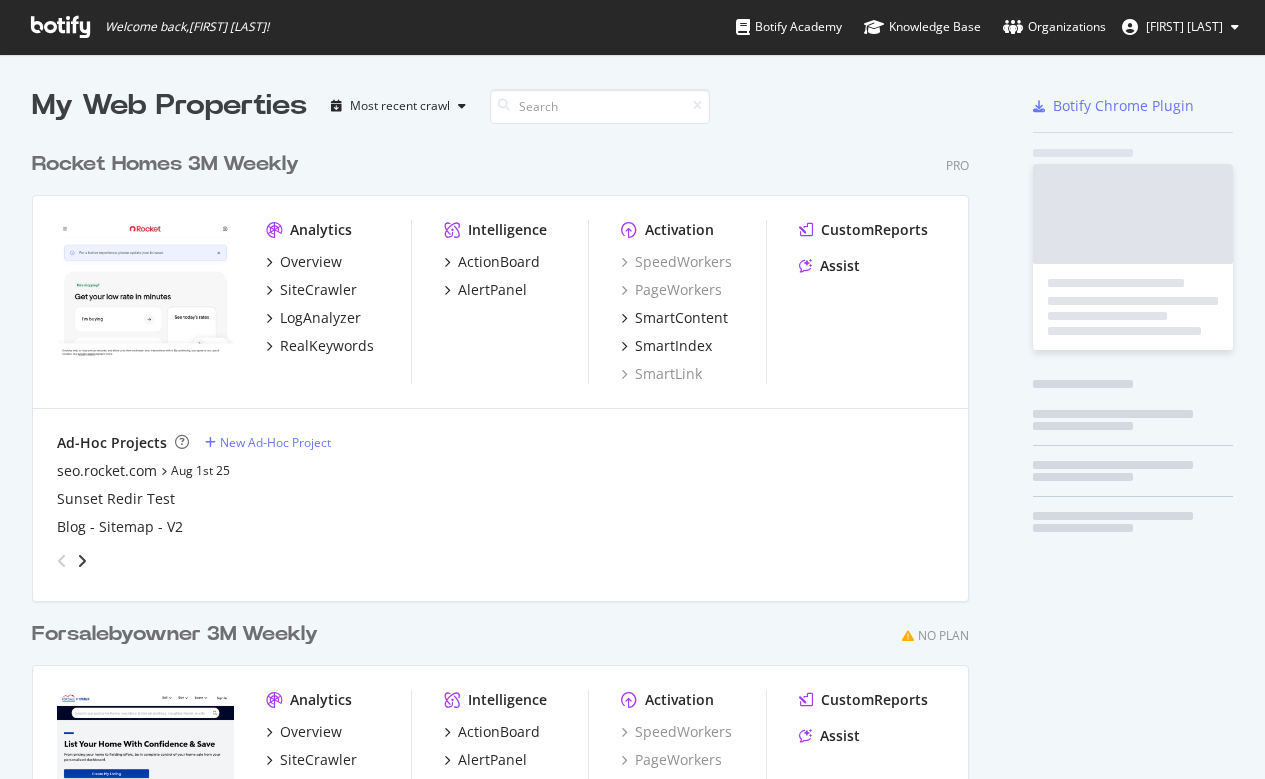 scroll, scrollTop: 0, scrollLeft: 0, axis: both 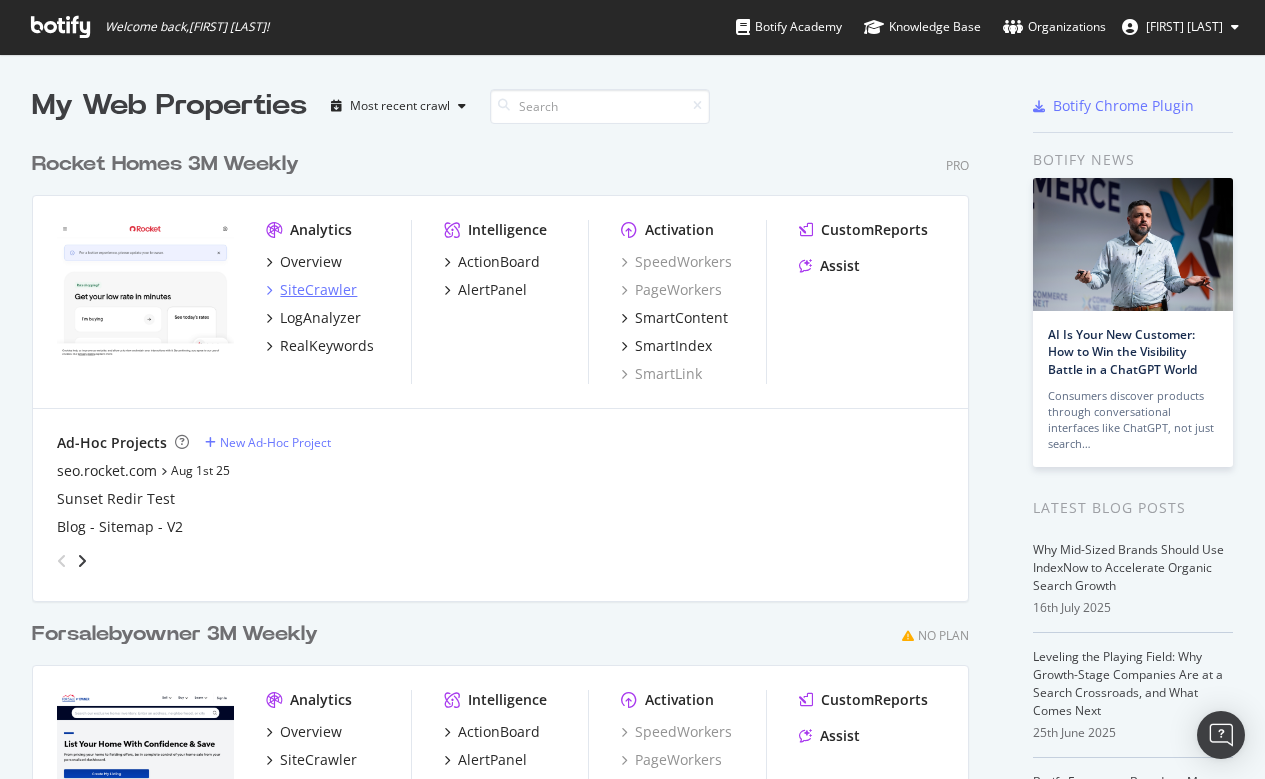 click on "SiteCrawler" at bounding box center (318, 290) 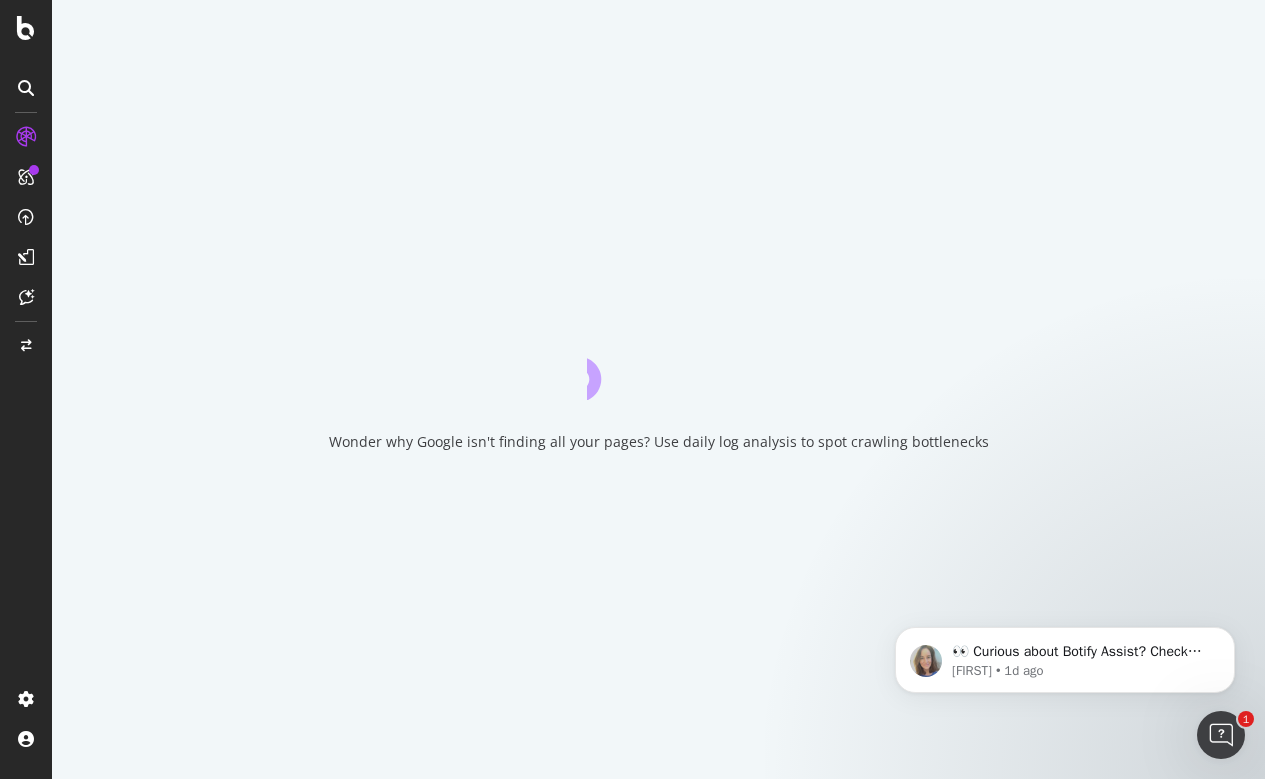 scroll, scrollTop: 0, scrollLeft: 0, axis: both 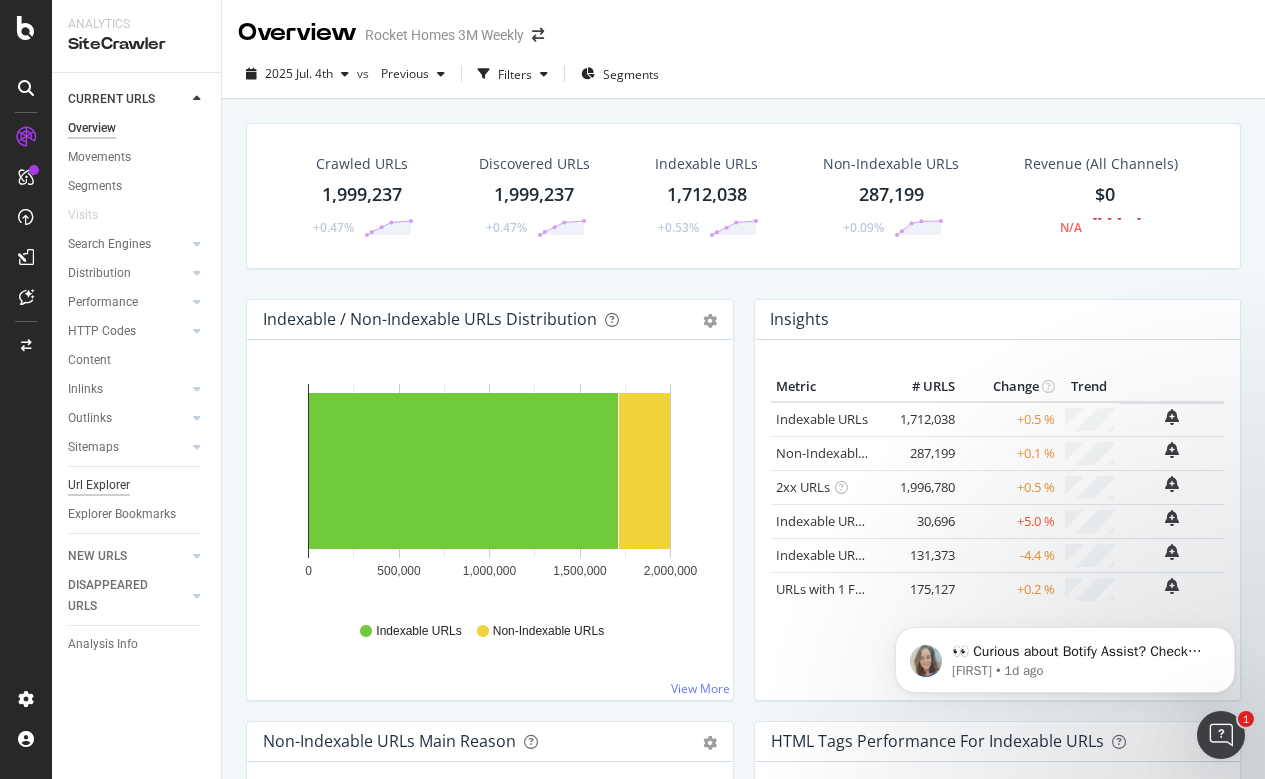 click on "Url Explorer" at bounding box center (99, 485) 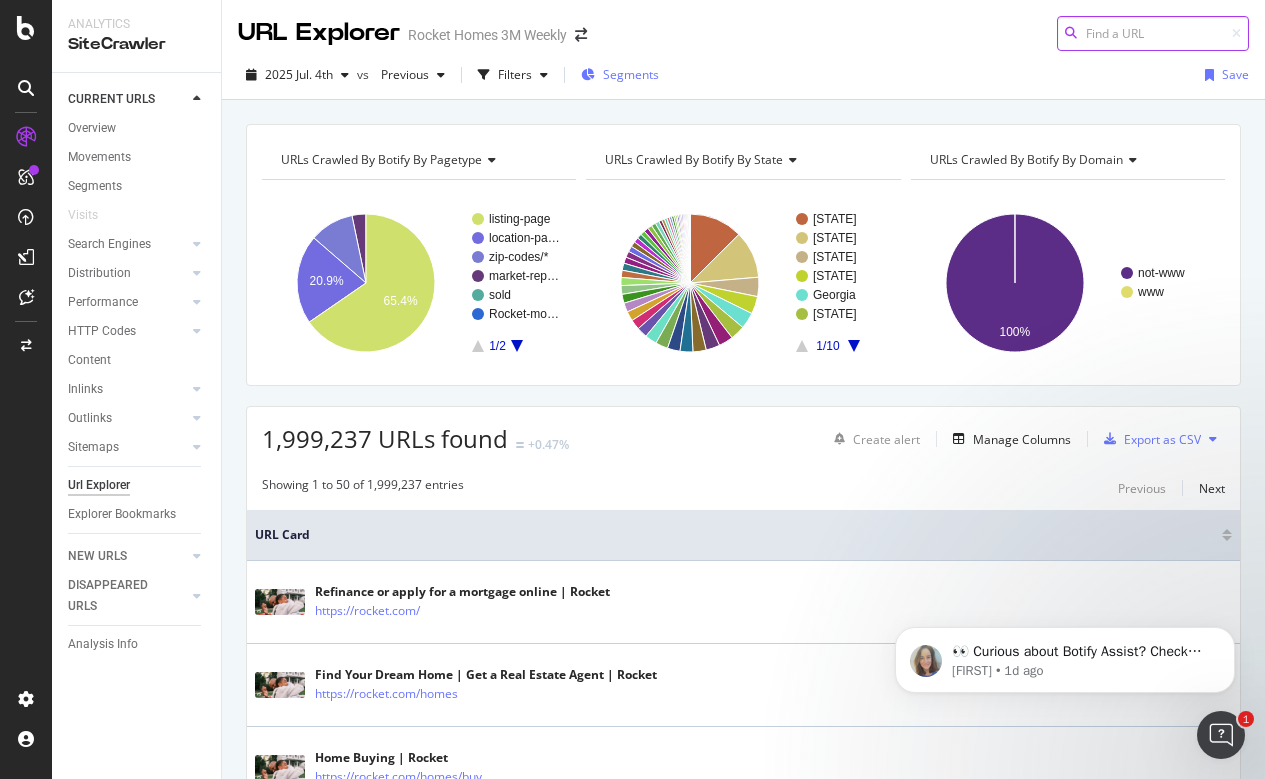 scroll, scrollTop: 0, scrollLeft: 0, axis: both 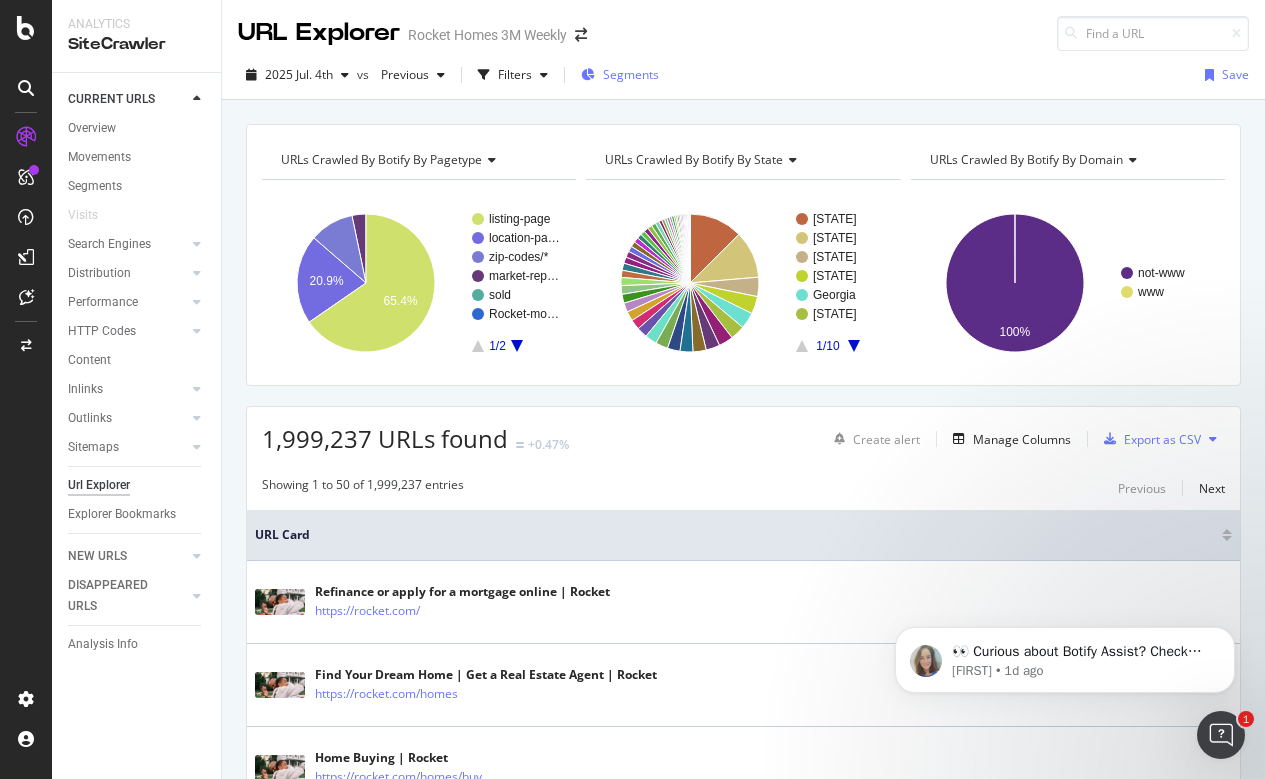 click on "Segments" at bounding box center (631, 74) 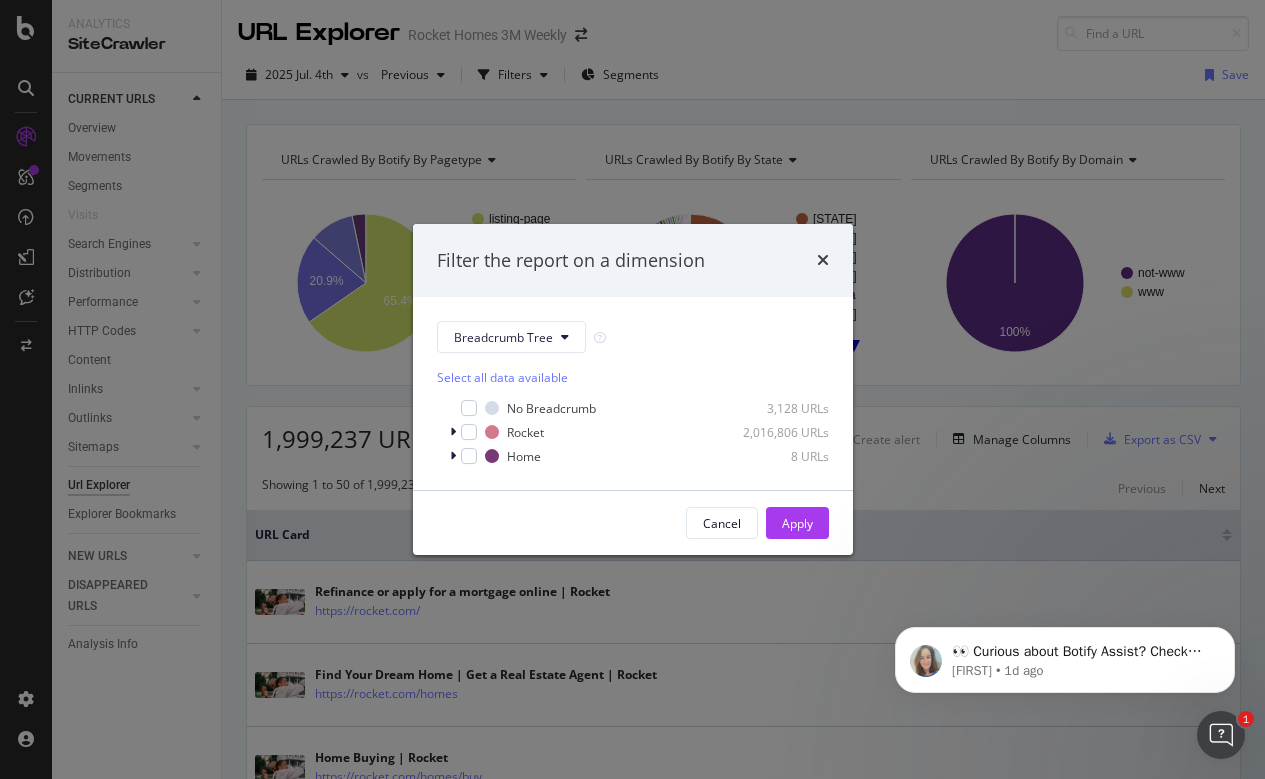 click on "Filter the report on a dimension Breadcrumb Tree Select all data available No Breadcrumb 3,128   URLs Rocket 2,016,806   URLs Home 8   URLs Cancel Apply" at bounding box center (632, 389) 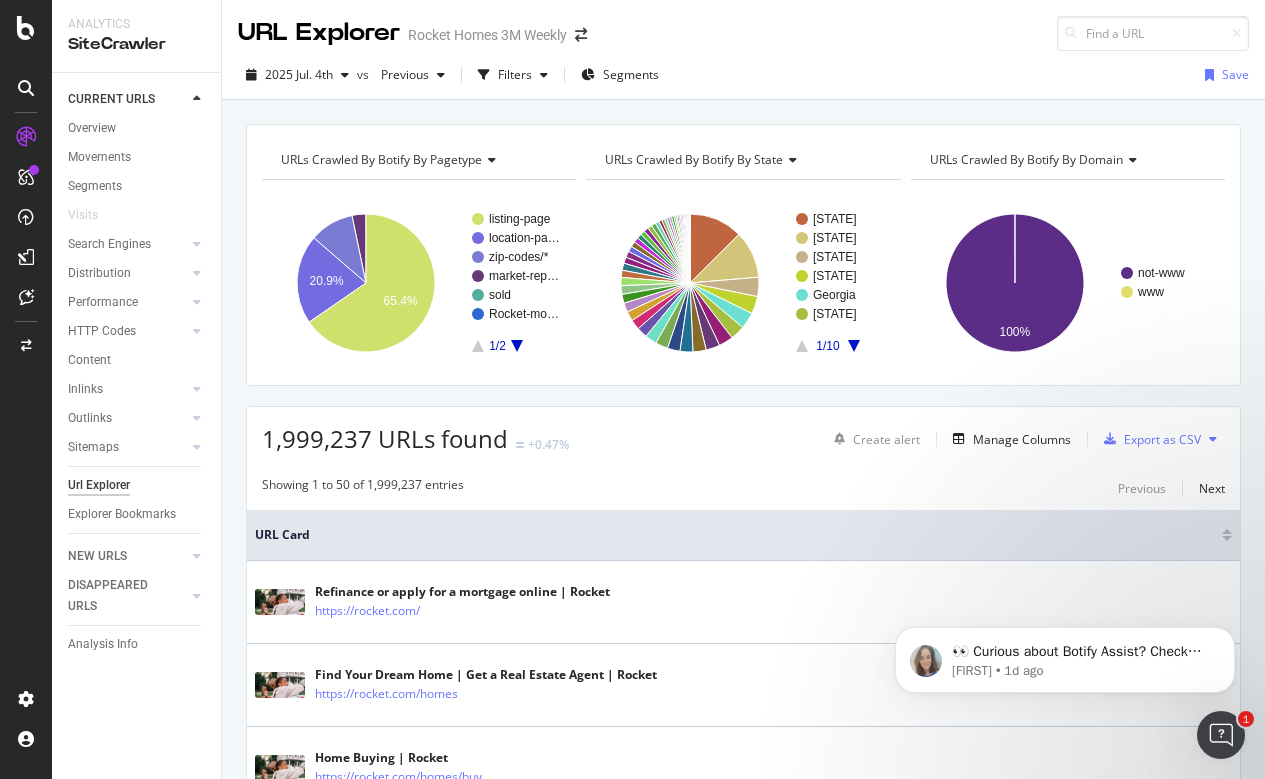 click at bounding box center (544, 75) 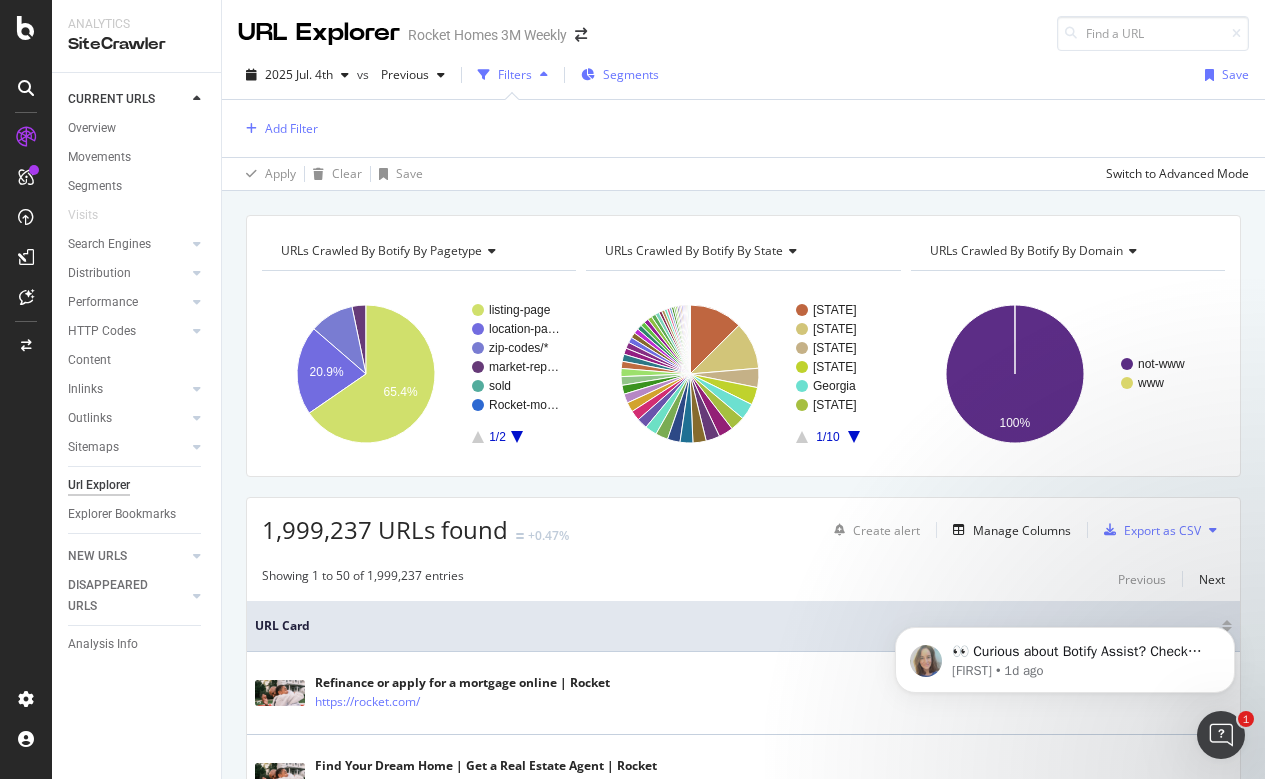 click on "Segments" at bounding box center [631, 74] 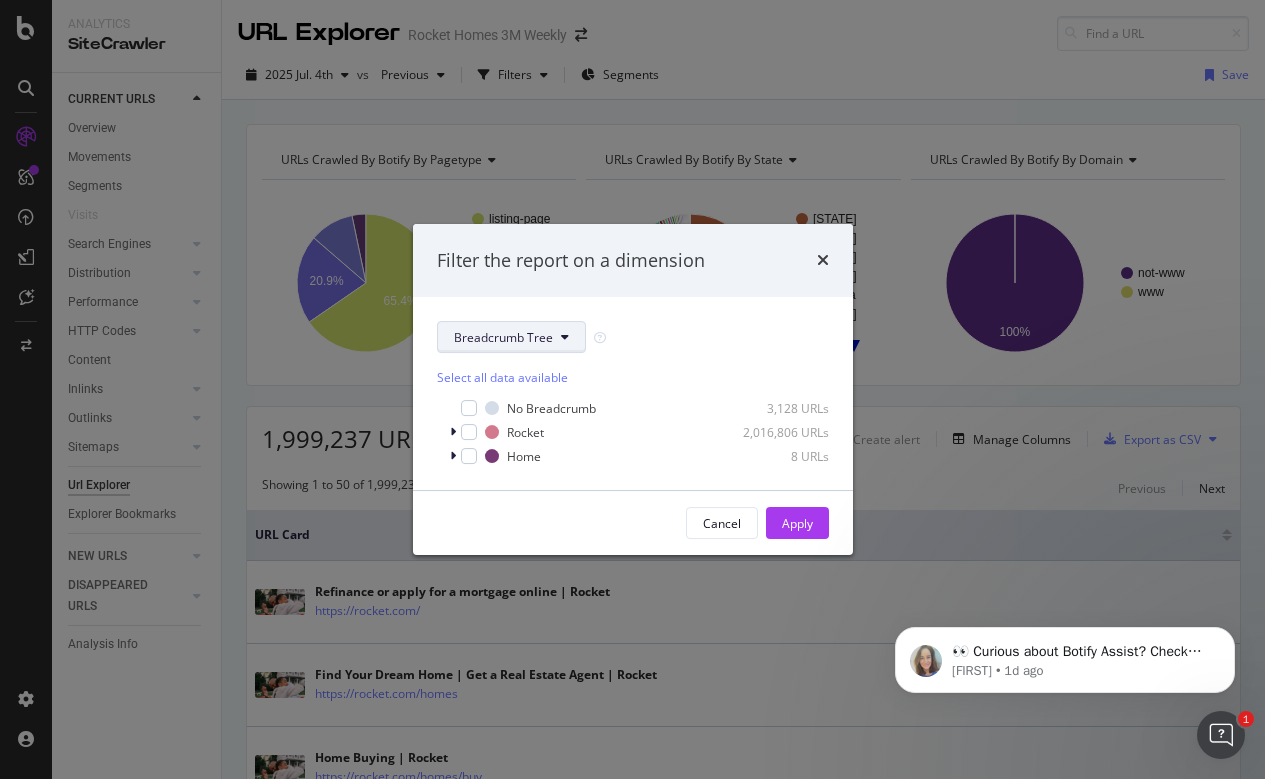 click on "Breadcrumb Tree" at bounding box center (503, 337) 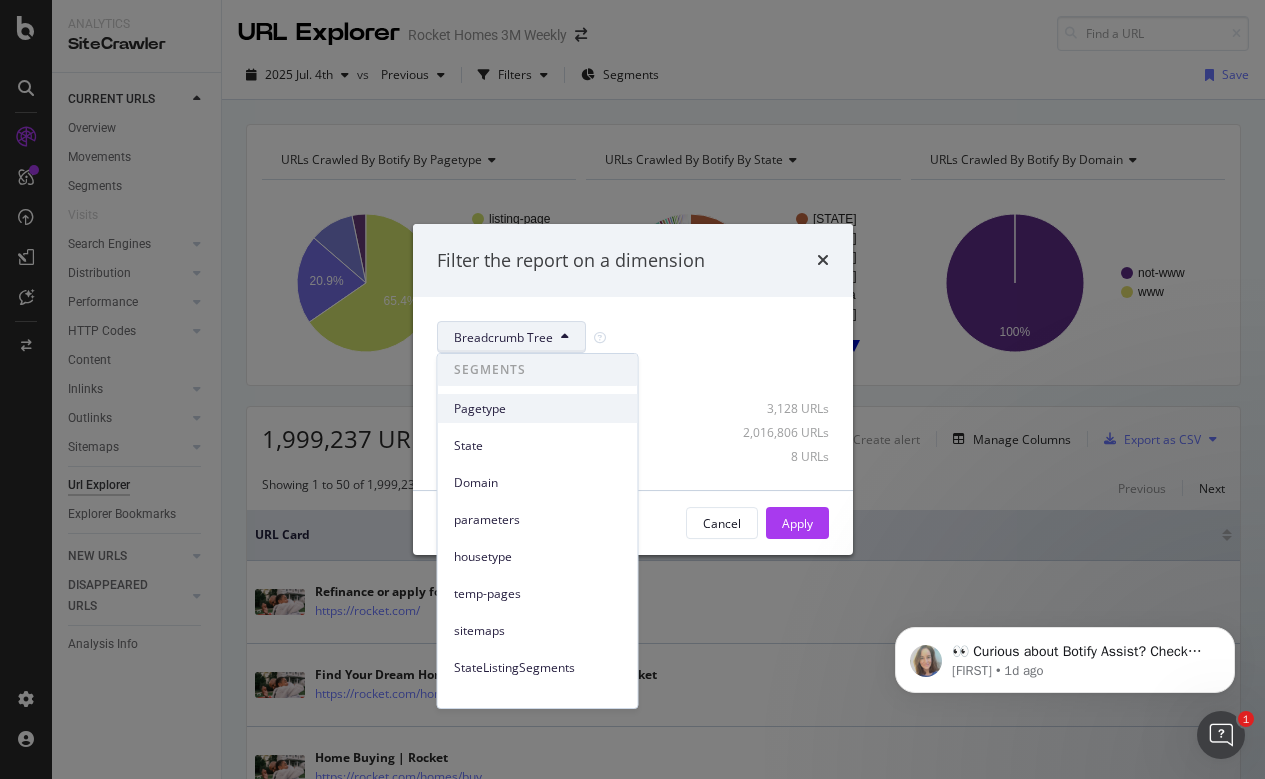click on "Pagetype" at bounding box center [538, 409] 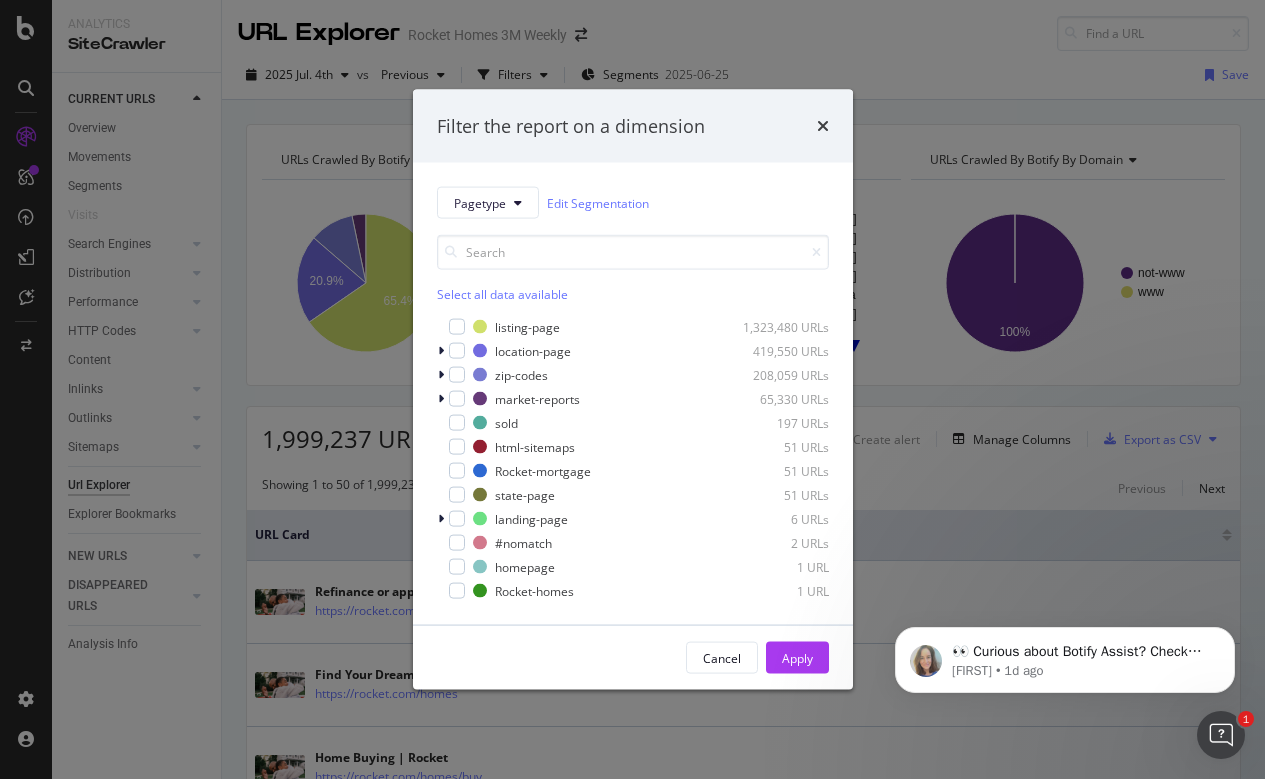 click on "Filter the report on a dimension Pagetype Edit Segmentation Select all data available listing-page 1,323,480   URLs location-page 419,550   URLs zip-codes 208,059   URLs market-reports 65,330   URLs sold 197   URLs html-sitemaps 51   URLs Rocket-mortgage 51   URLs state-page 51   URLs landing-page 6   URLs #nomatch 2   URLs homepage 1   URL Rocket-homes 1   URL Cancel Apply" at bounding box center (632, 389) 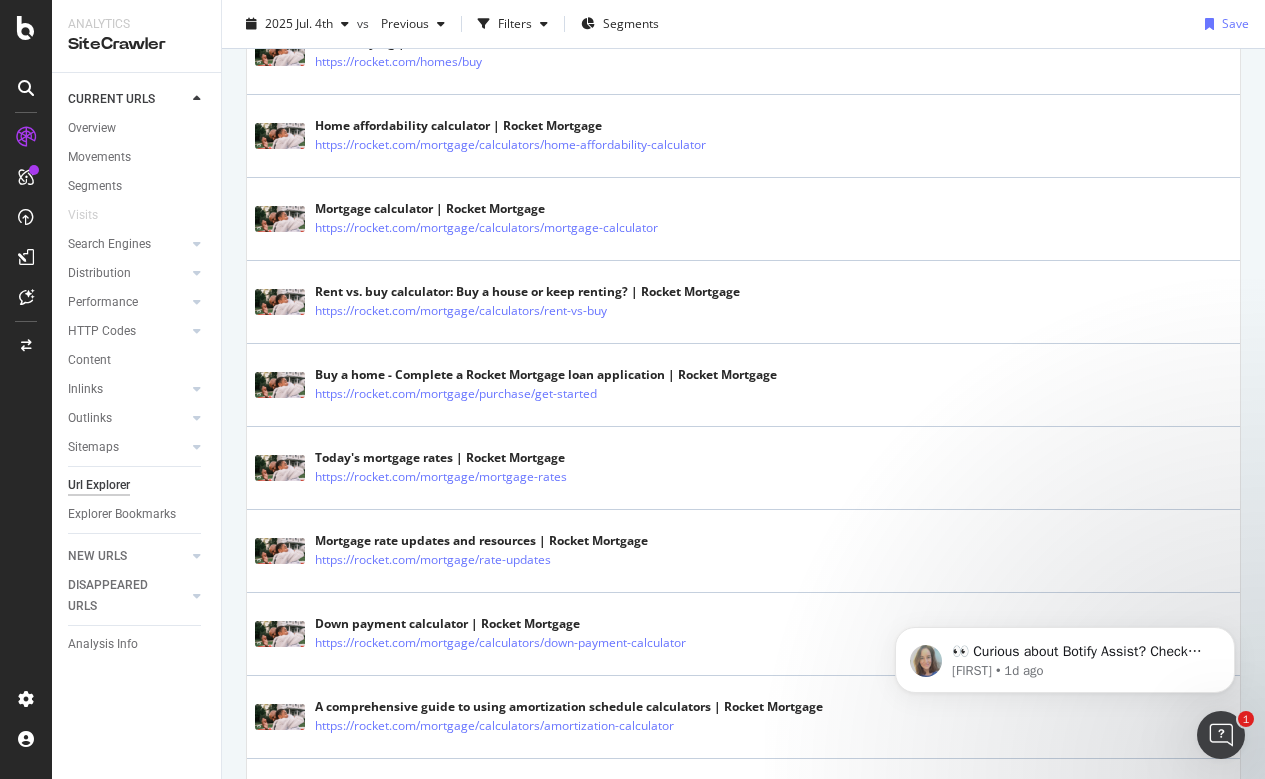 scroll, scrollTop: 481, scrollLeft: 0, axis: vertical 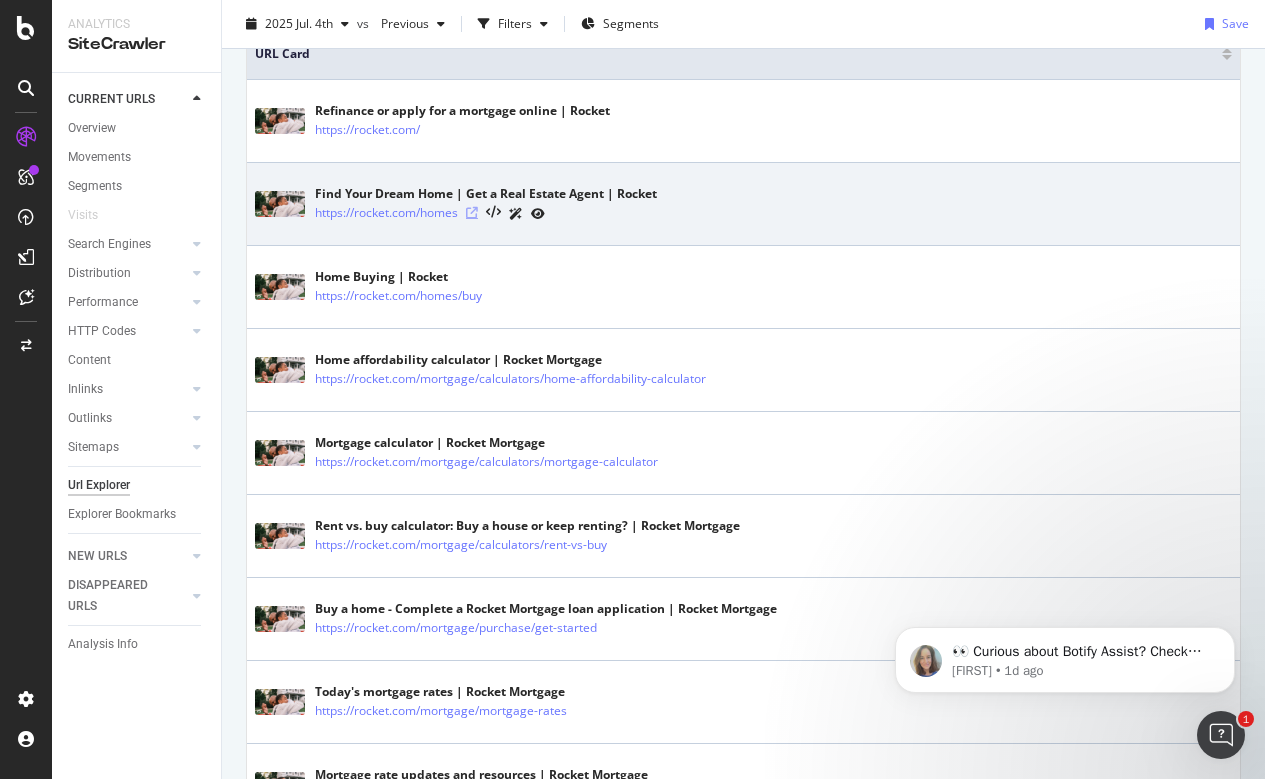 click at bounding box center (472, 213) 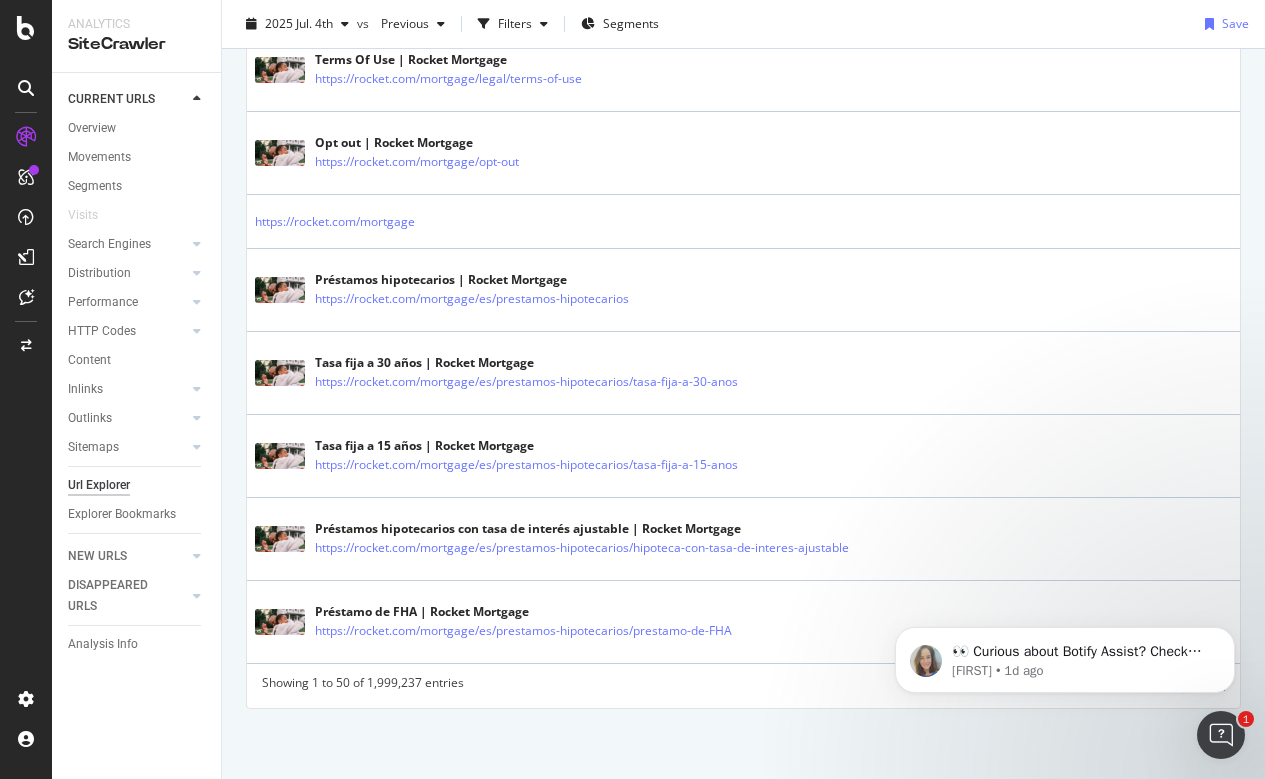 scroll, scrollTop: 3927, scrollLeft: 0, axis: vertical 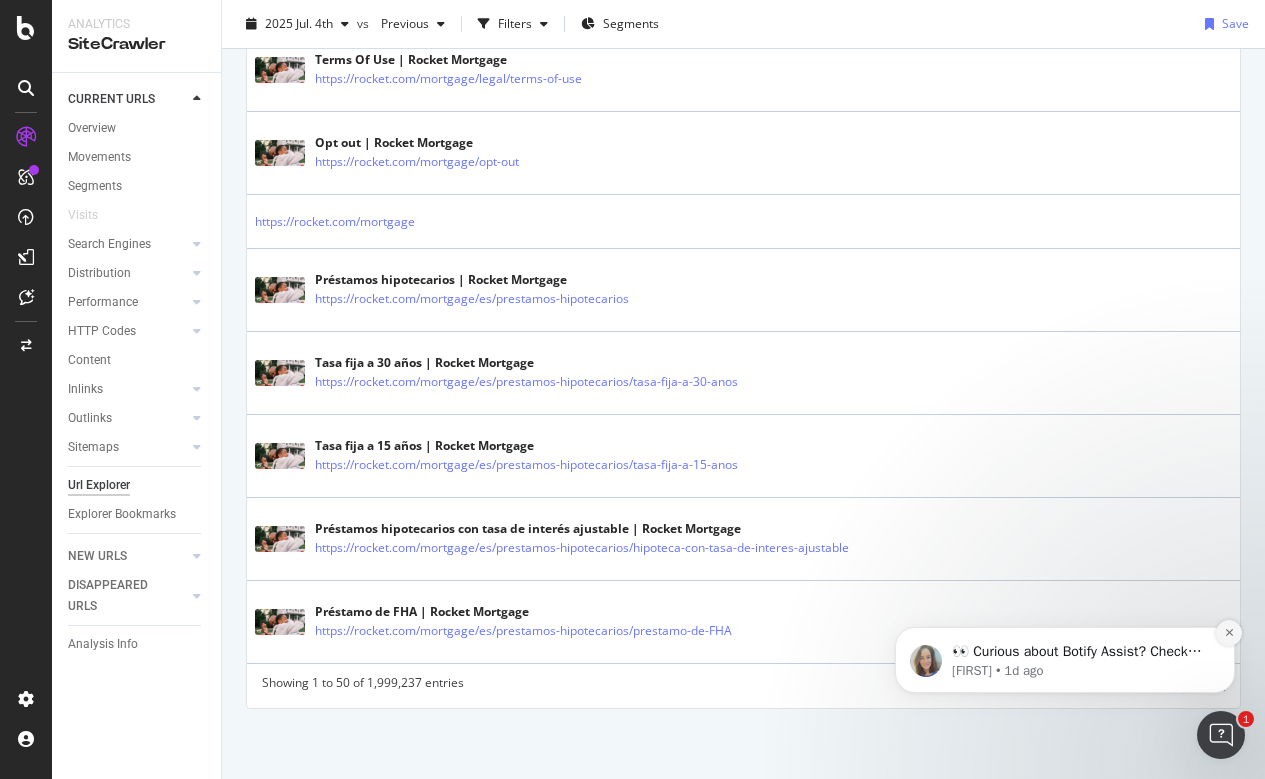 click 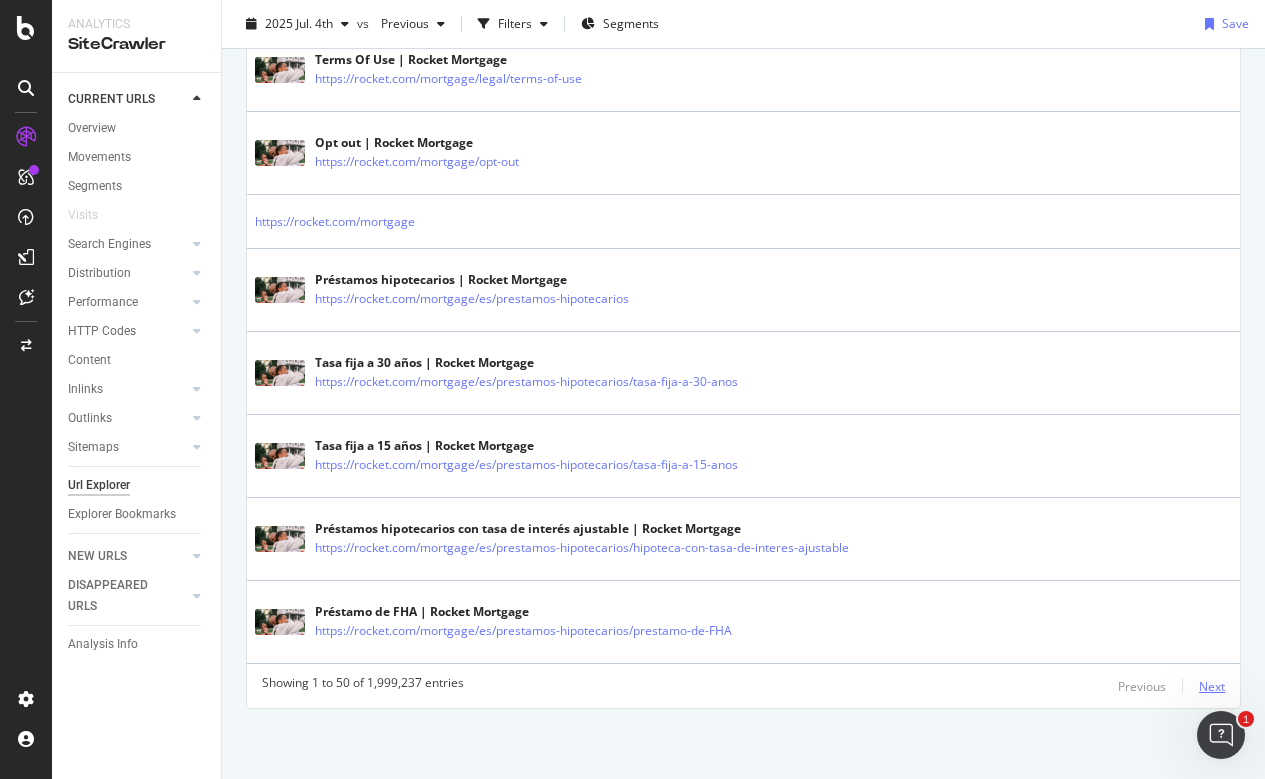 click on "Next" at bounding box center [1212, 686] 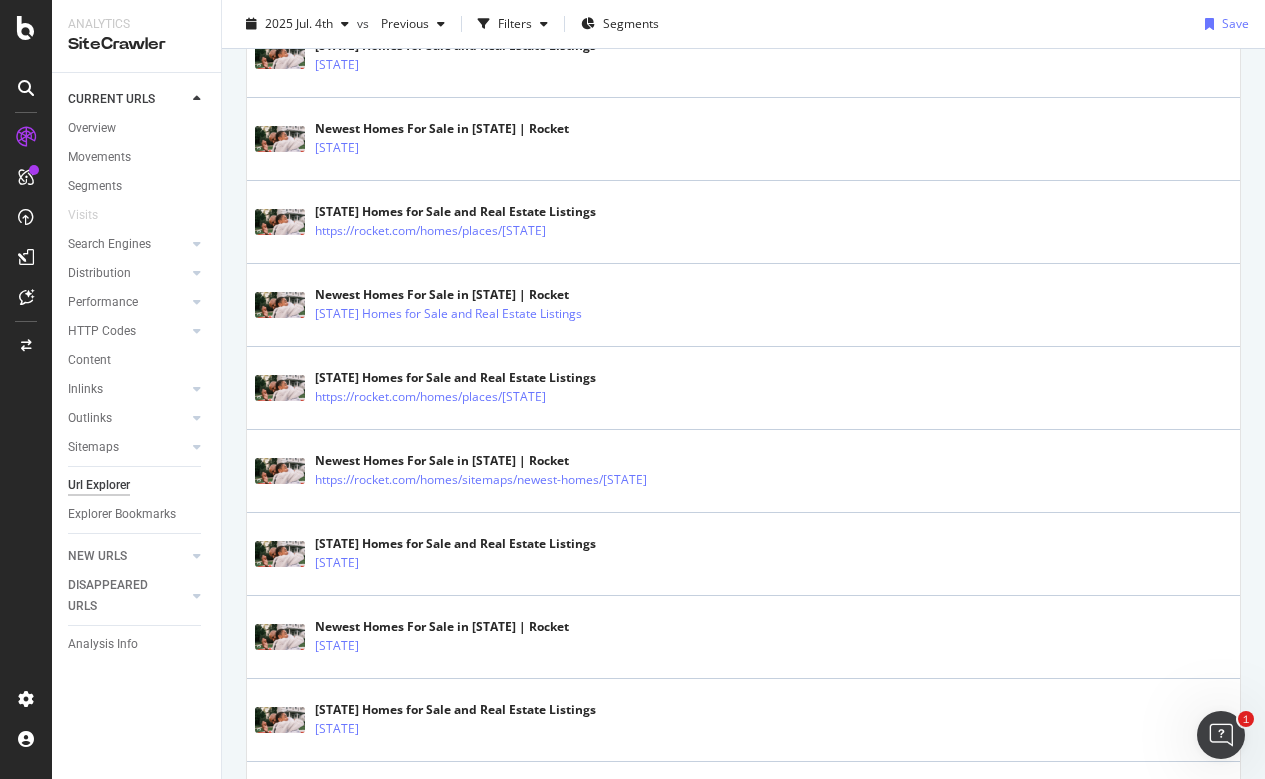 scroll, scrollTop: 2208, scrollLeft: 0, axis: vertical 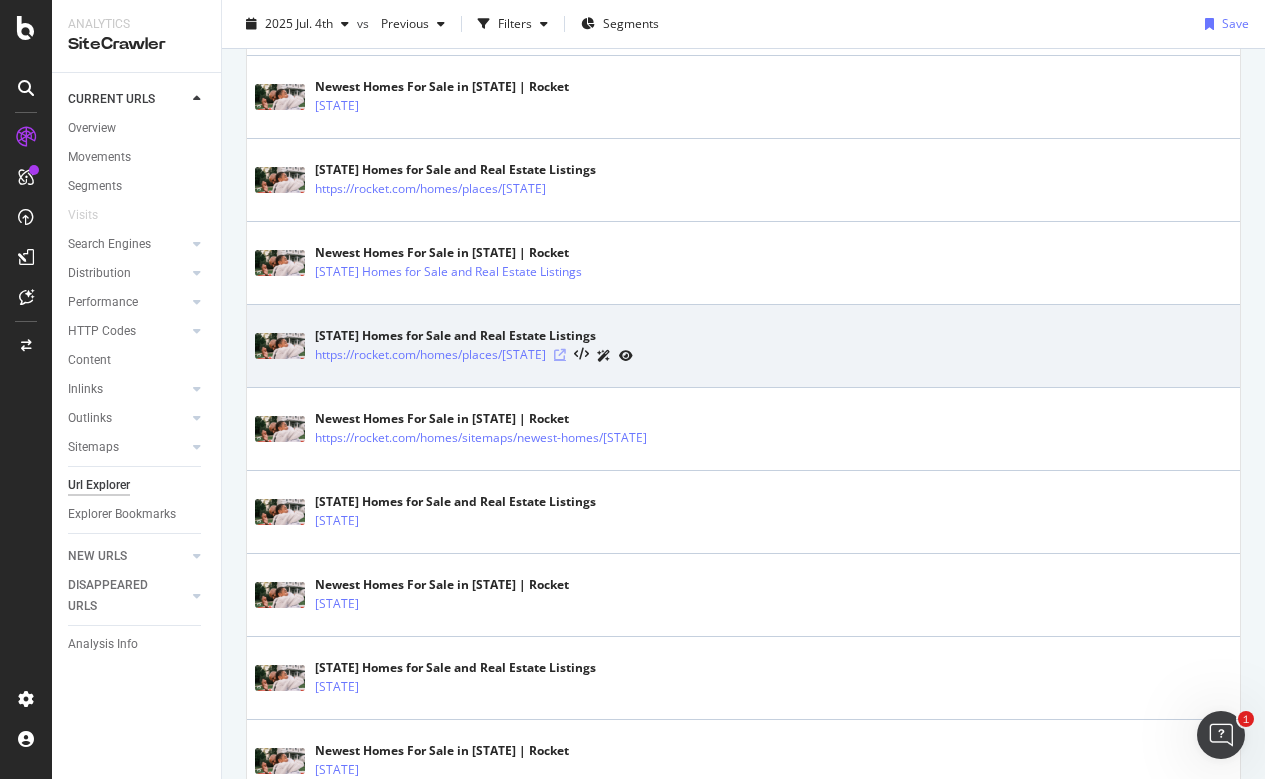 click at bounding box center [560, 355] 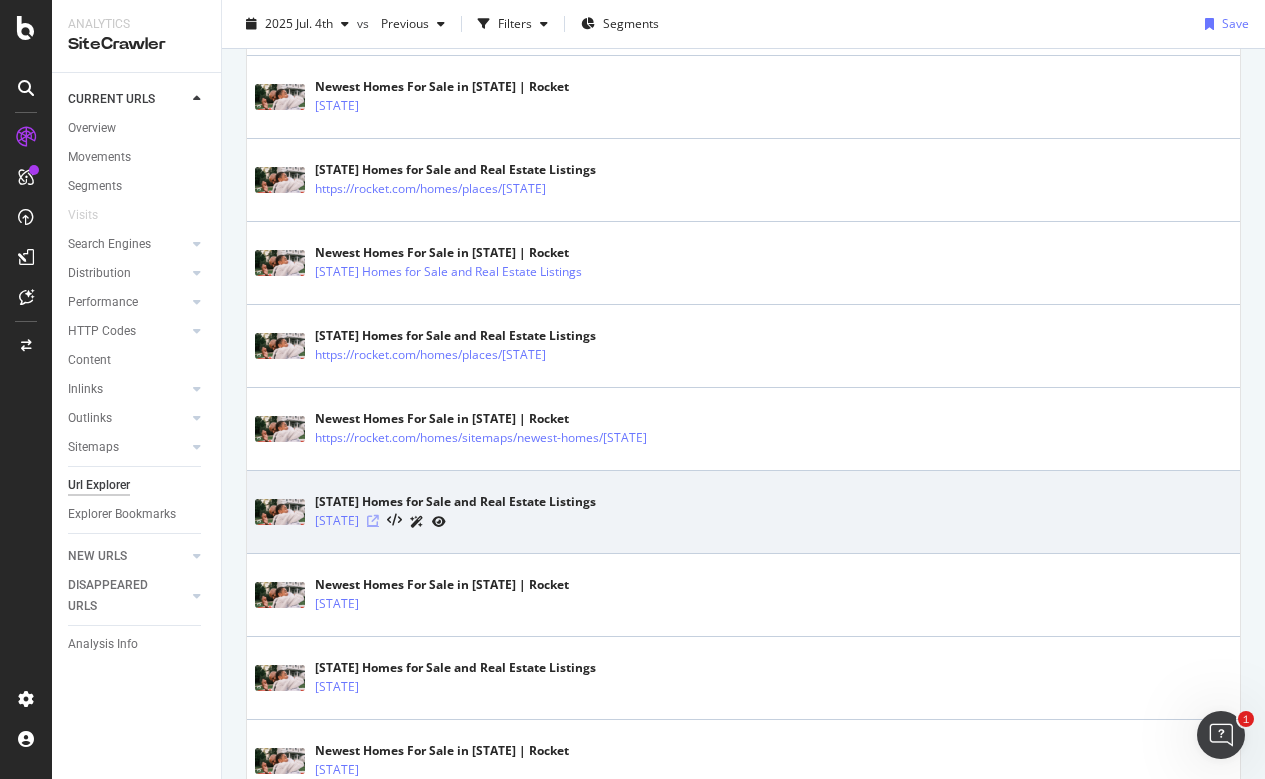click at bounding box center [373, 521] 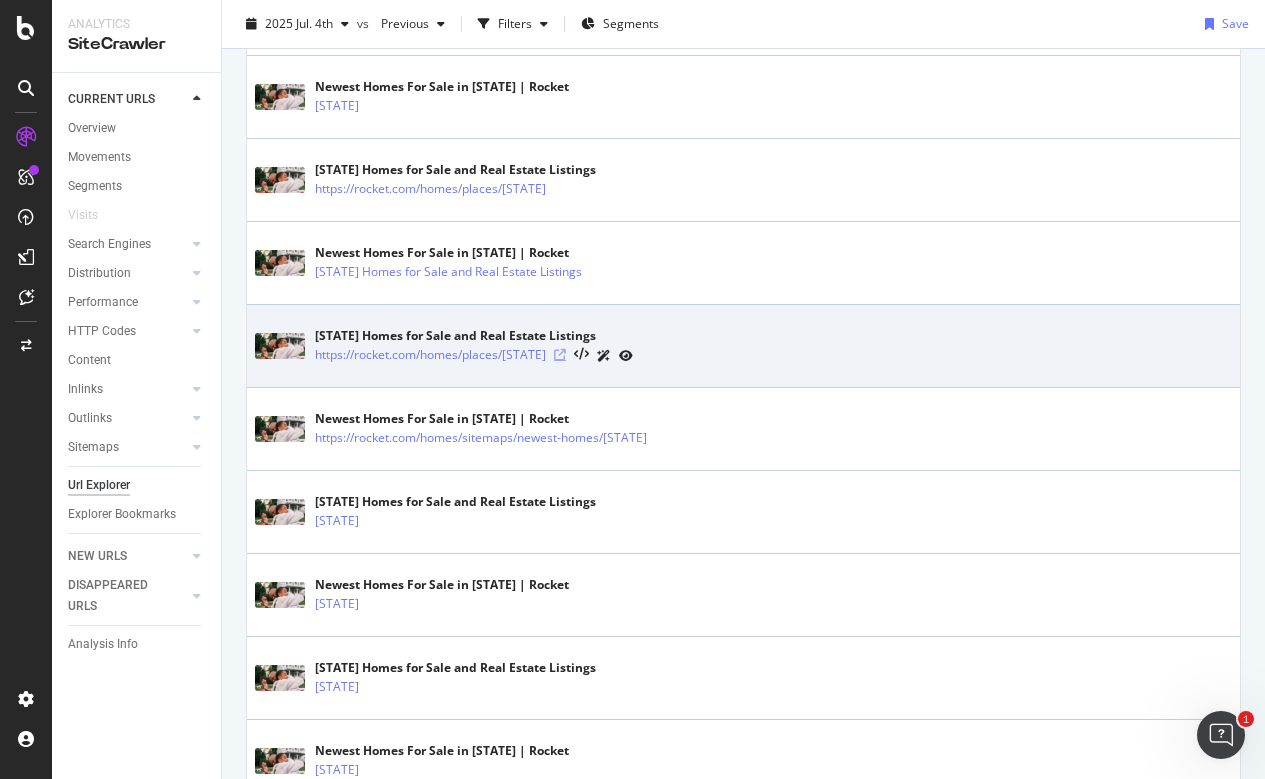 click at bounding box center (560, 355) 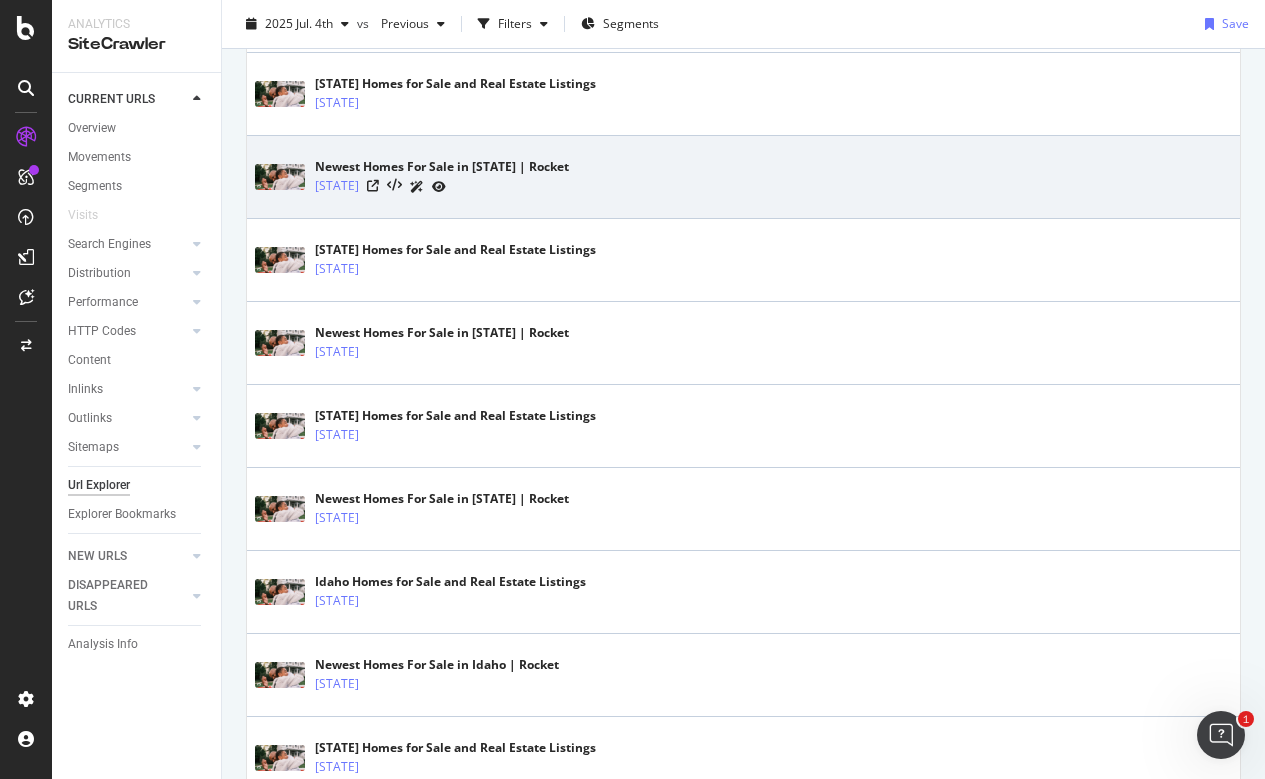 scroll, scrollTop: 2645, scrollLeft: 0, axis: vertical 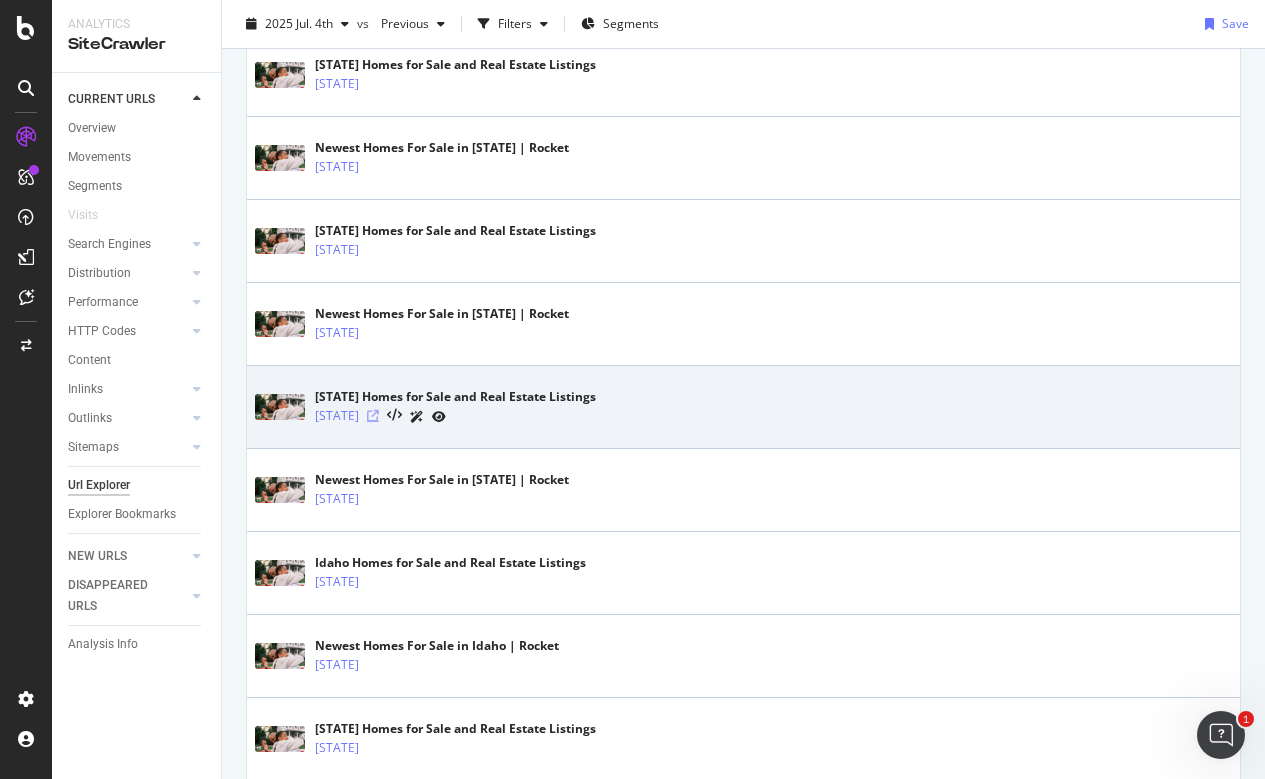 click at bounding box center (373, 416) 